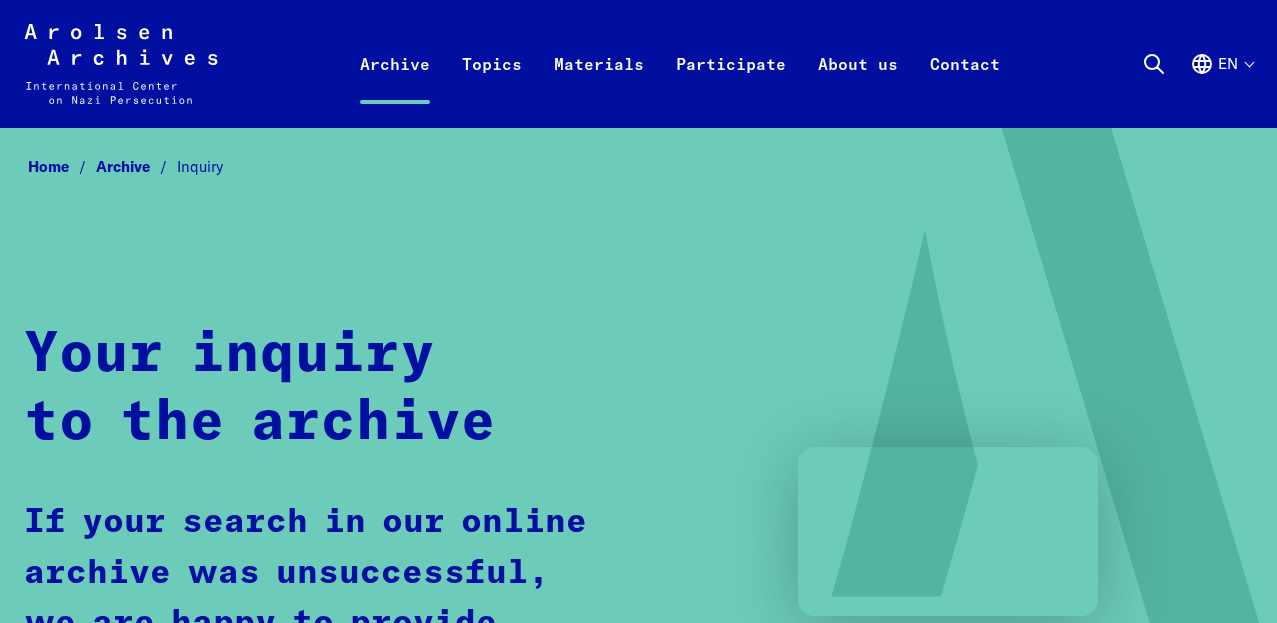 scroll, scrollTop: 0, scrollLeft: 0, axis: both 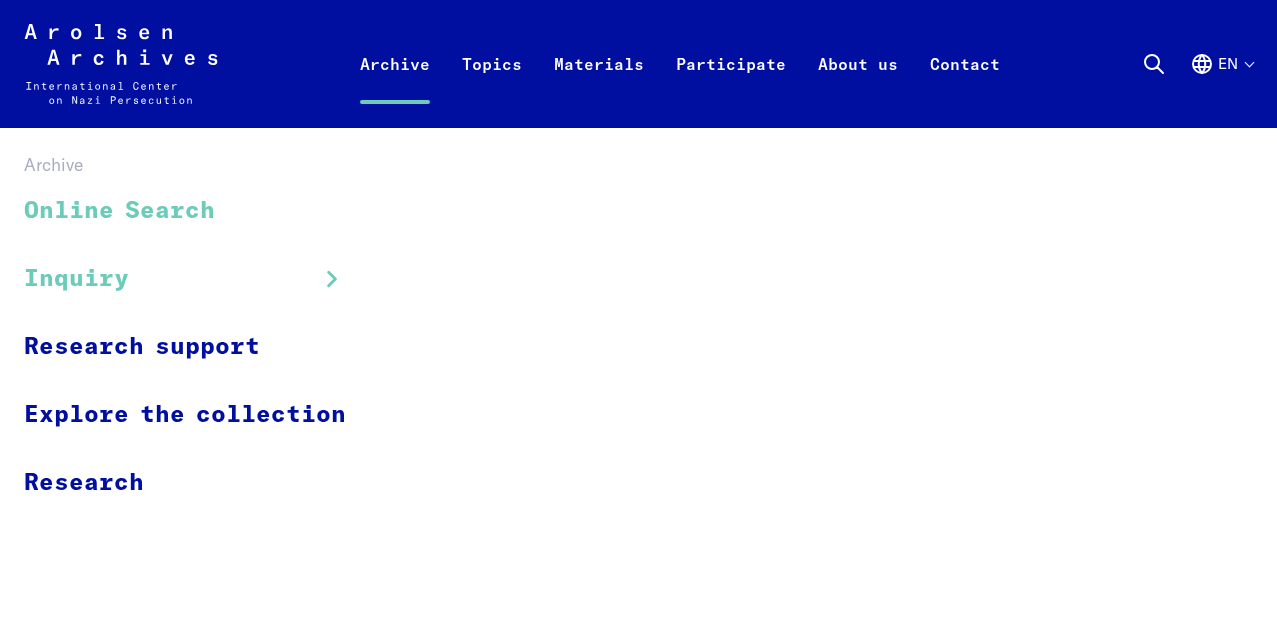 click on "Online Search" at bounding box center (198, 211) 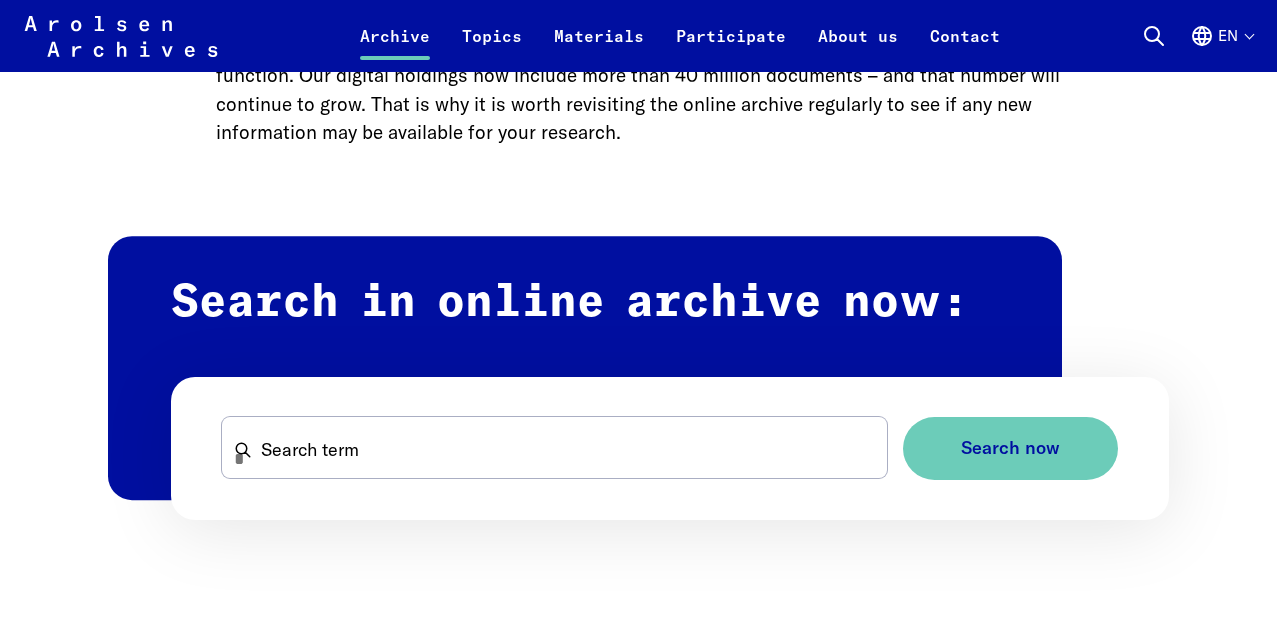 scroll, scrollTop: 1036, scrollLeft: 0, axis: vertical 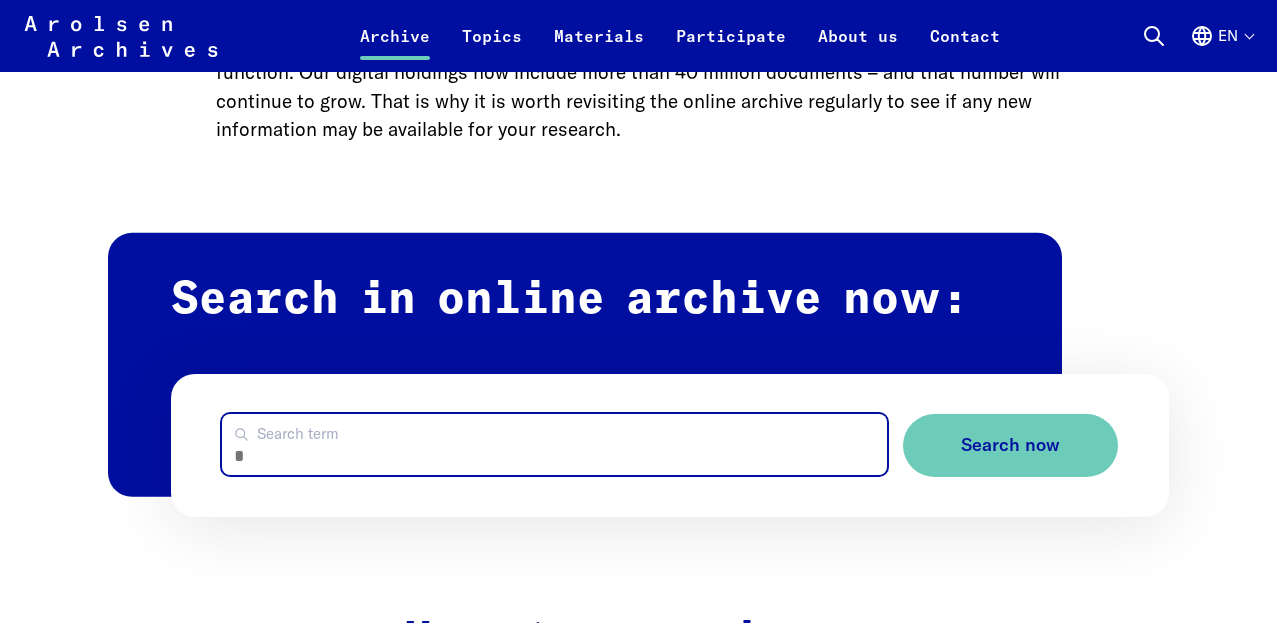 click on "Search term" at bounding box center (554, 444) 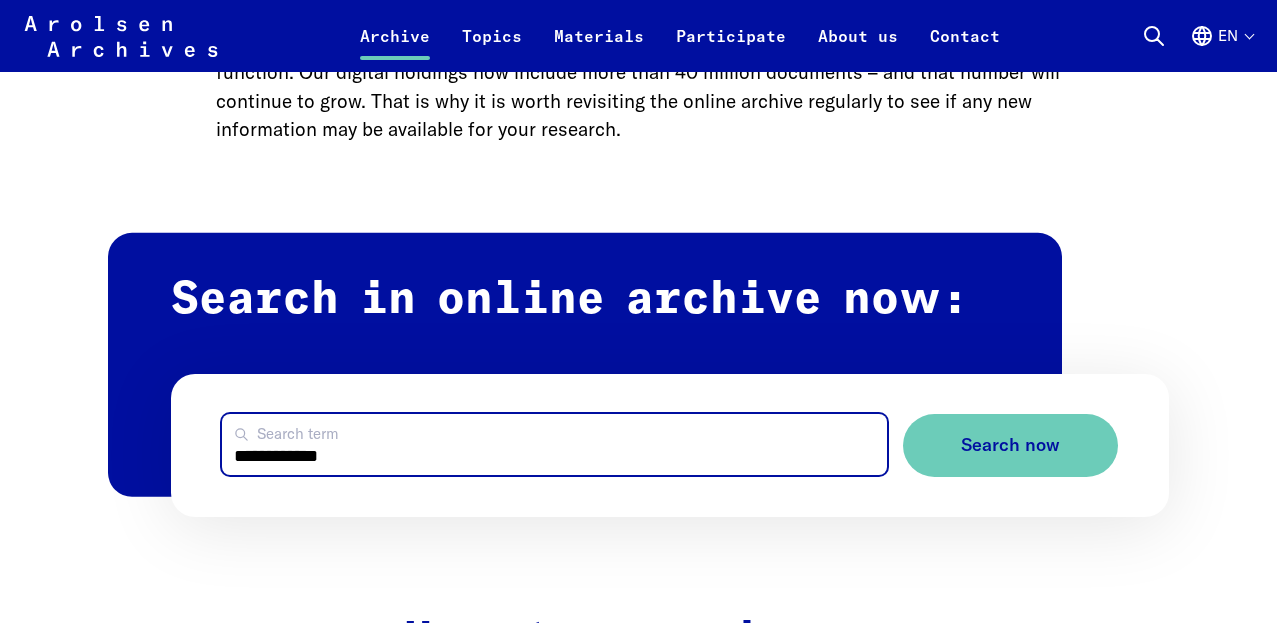 click on "Search now" at bounding box center [1010, 445] 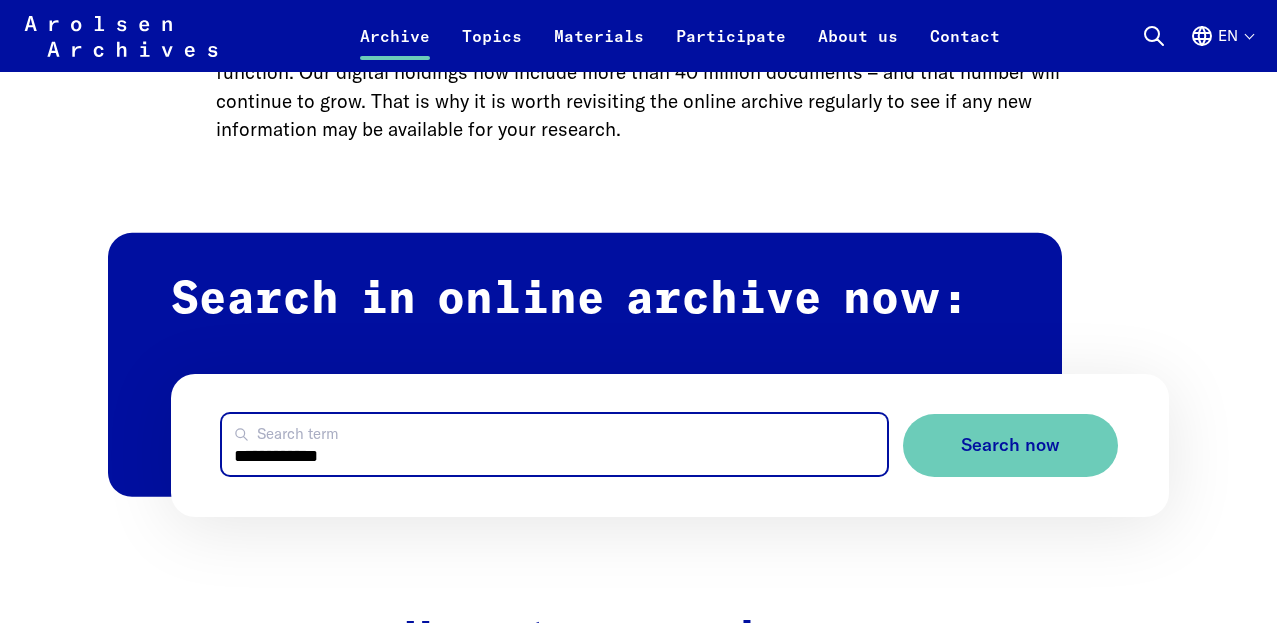 click on "**********" at bounding box center (554, 444) 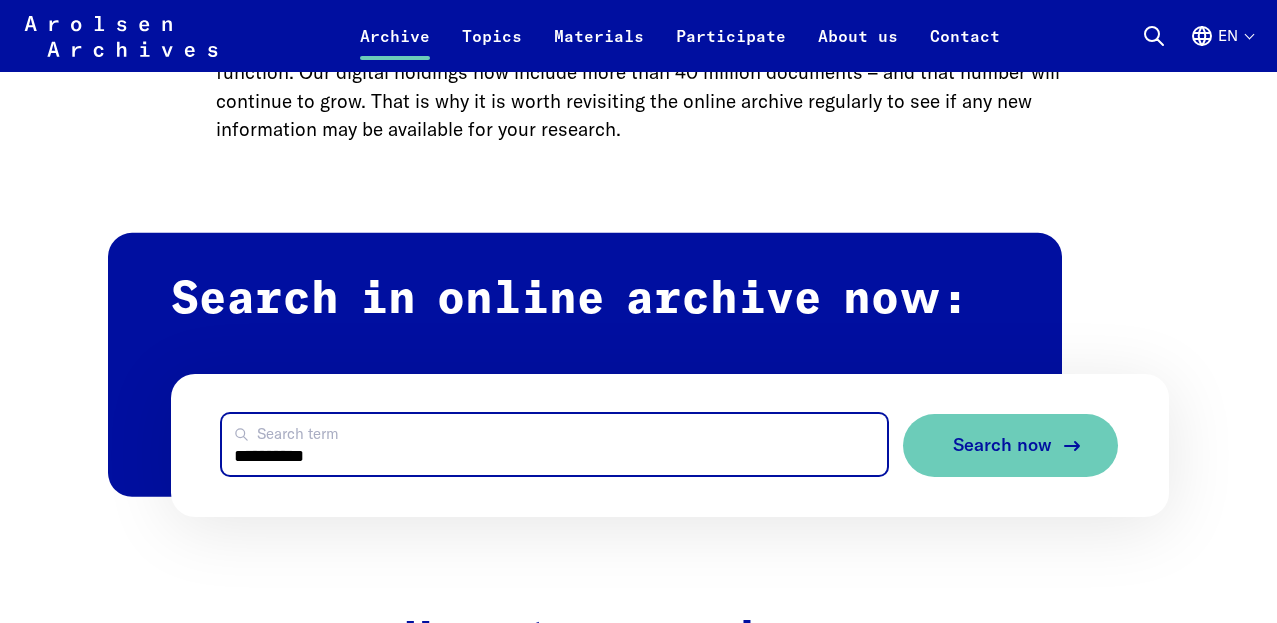 type on "*********" 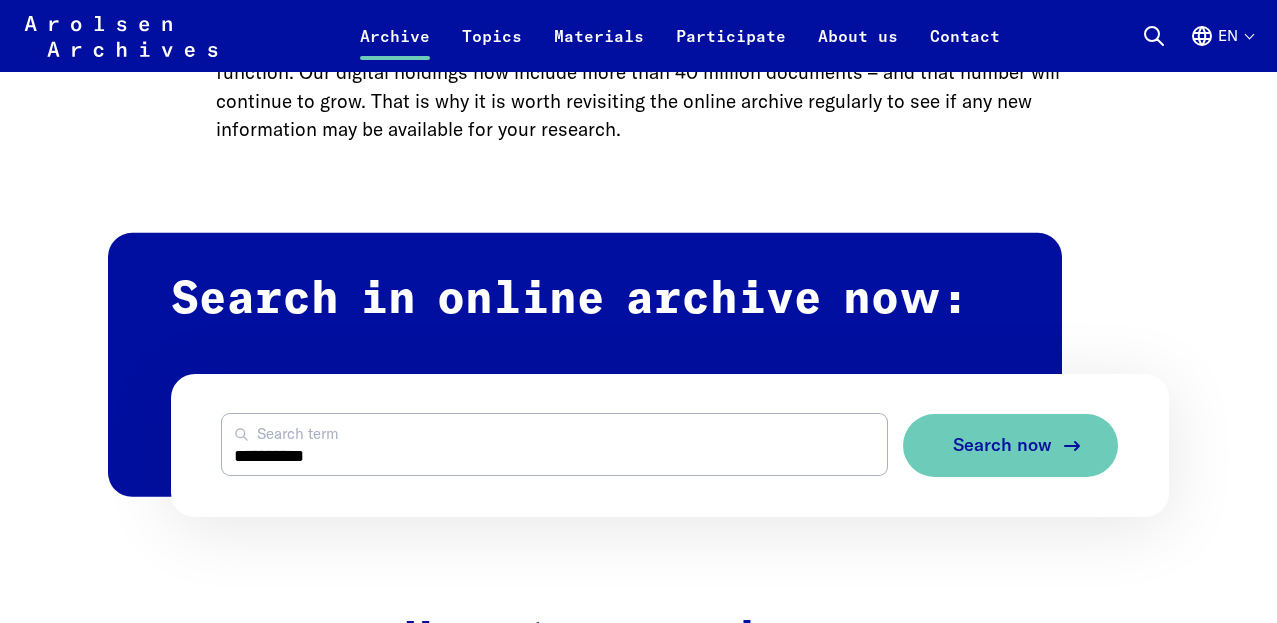 click on "Search now" at bounding box center (1002, 445) 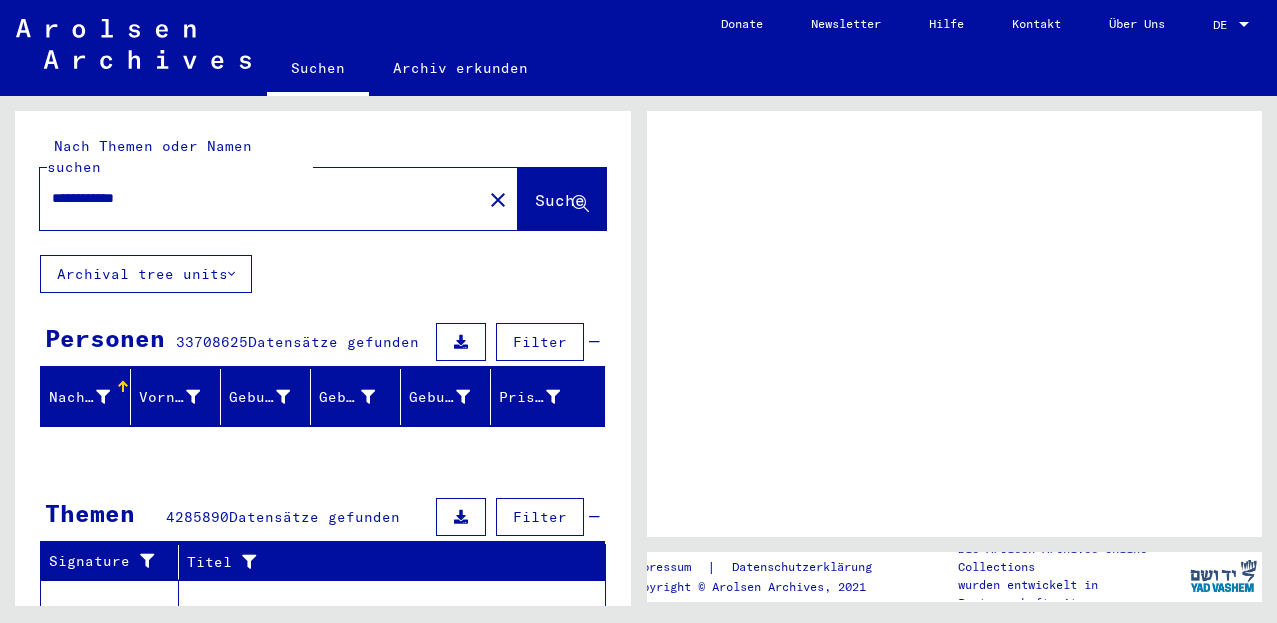 scroll, scrollTop: 0, scrollLeft: 0, axis: both 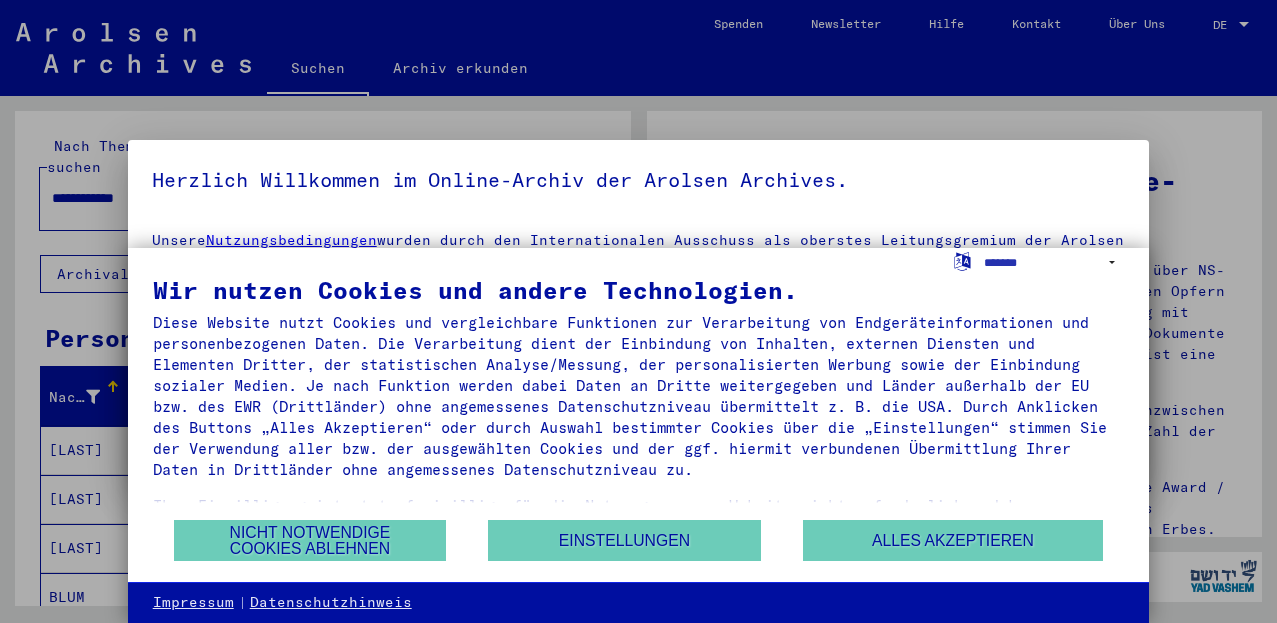 click at bounding box center (638, 311) 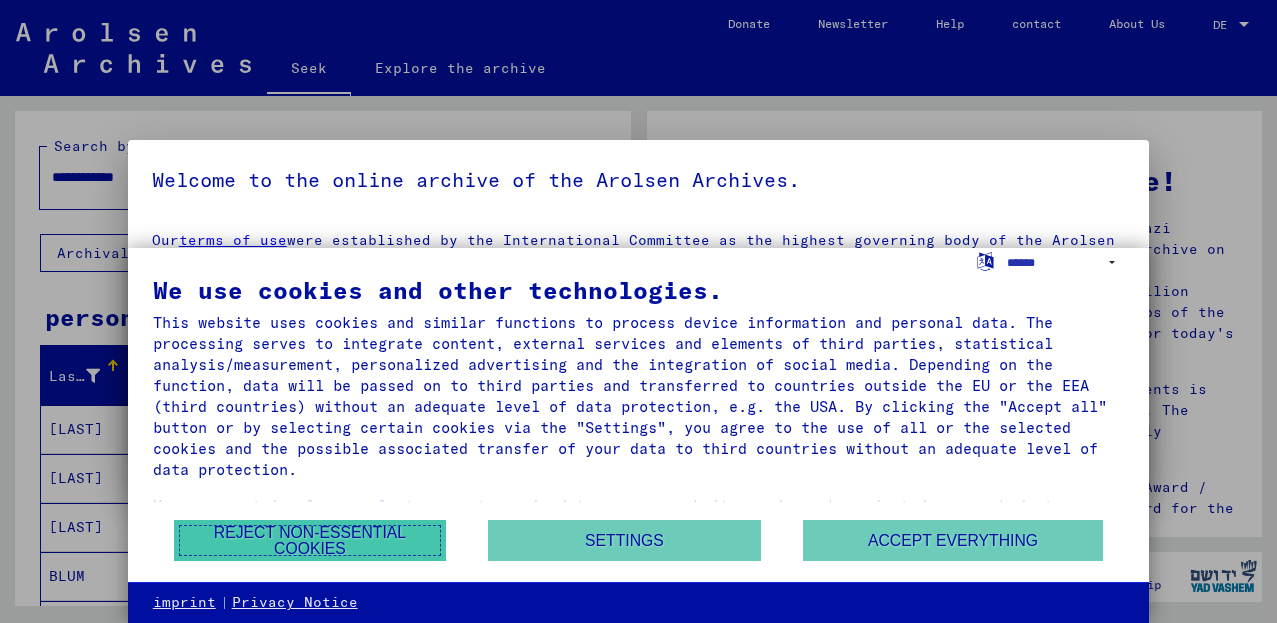 click on "Reject non-essential cookies" at bounding box center [310, 541] 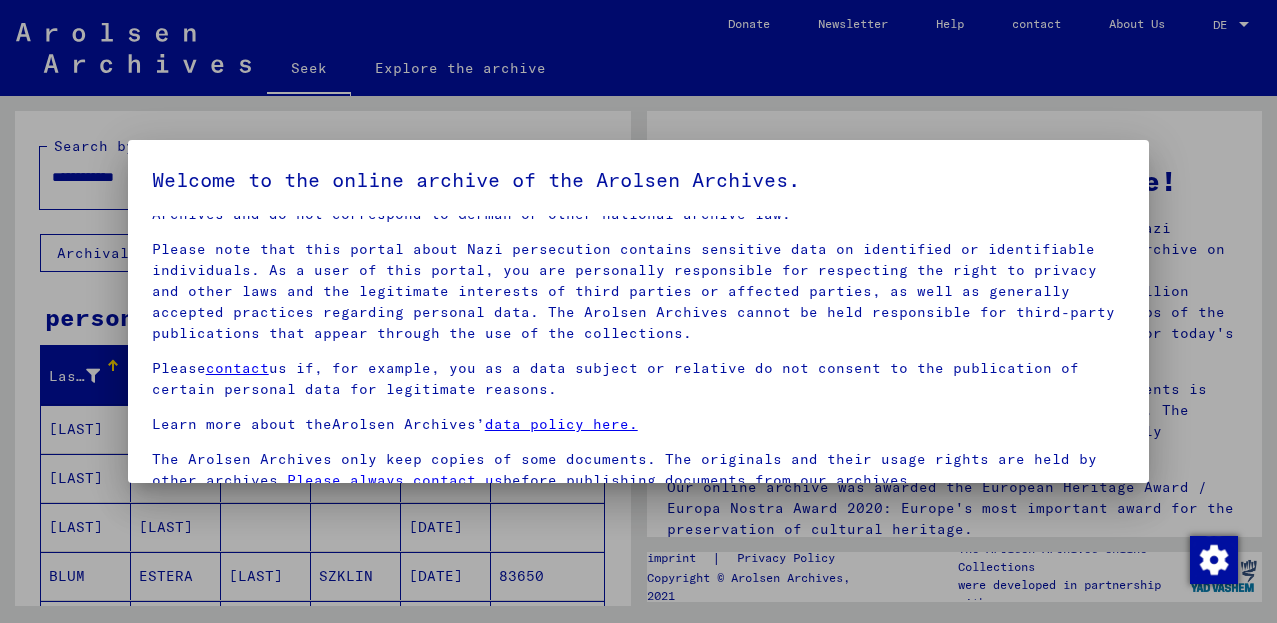 scroll, scrollTop: 51, scrollLeft: 0, axis: vertical 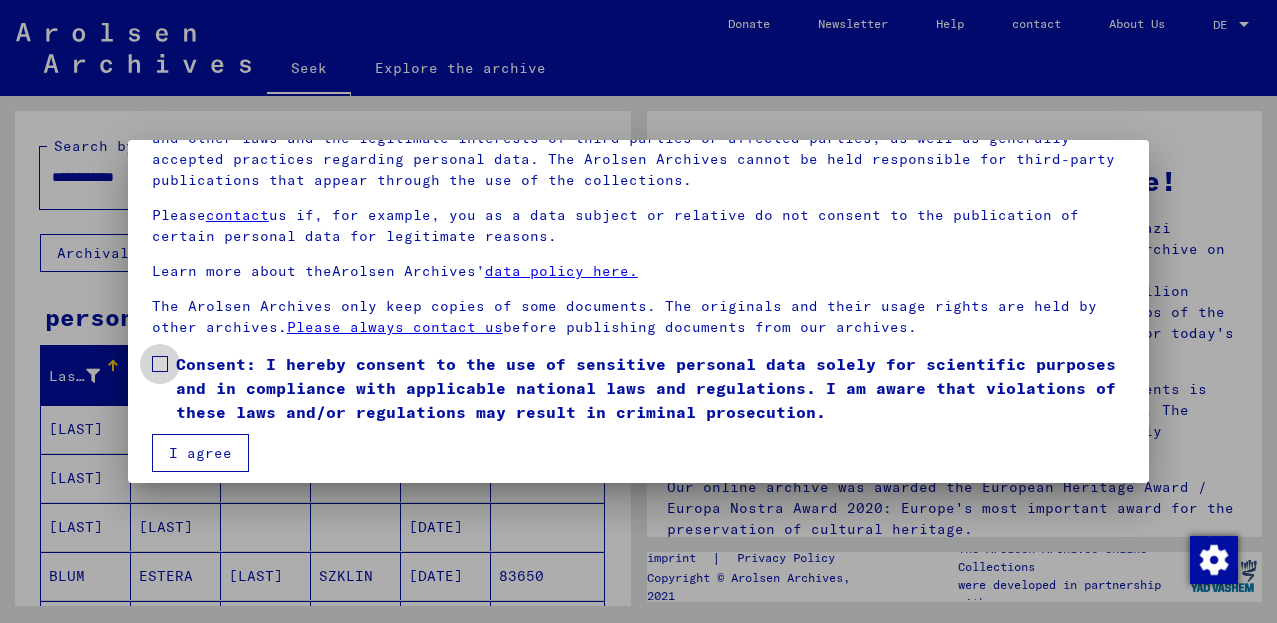 click at bounding box center [160, 364] 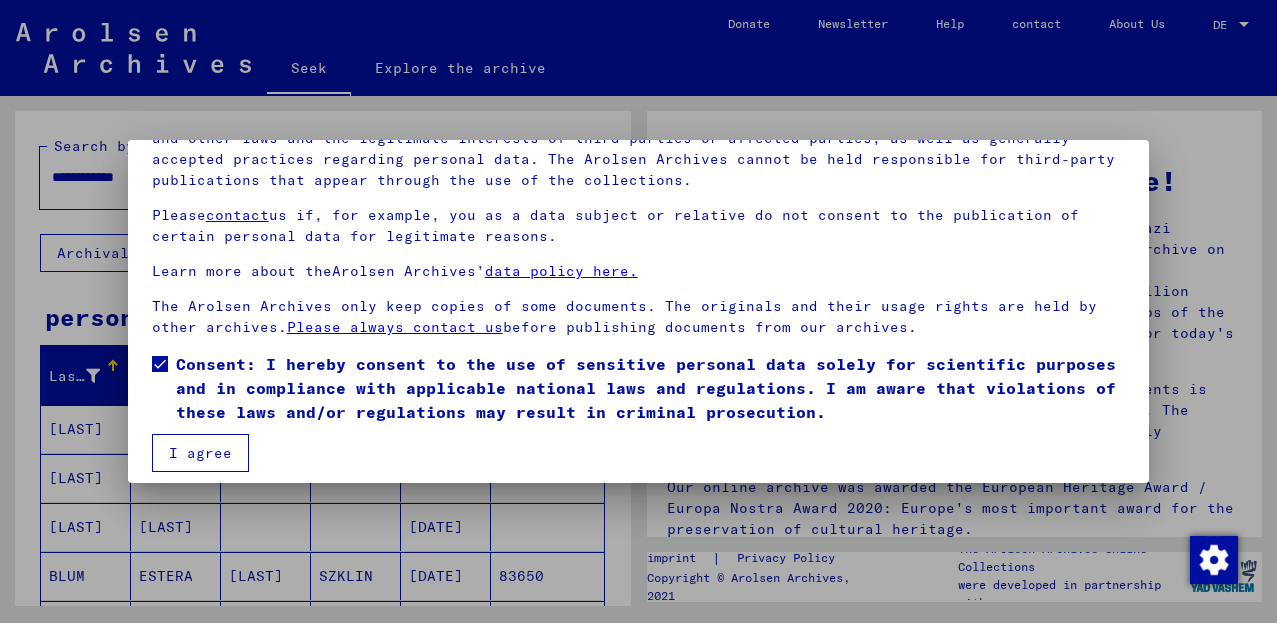 click on "I agree" at bounding box center (200, 453) 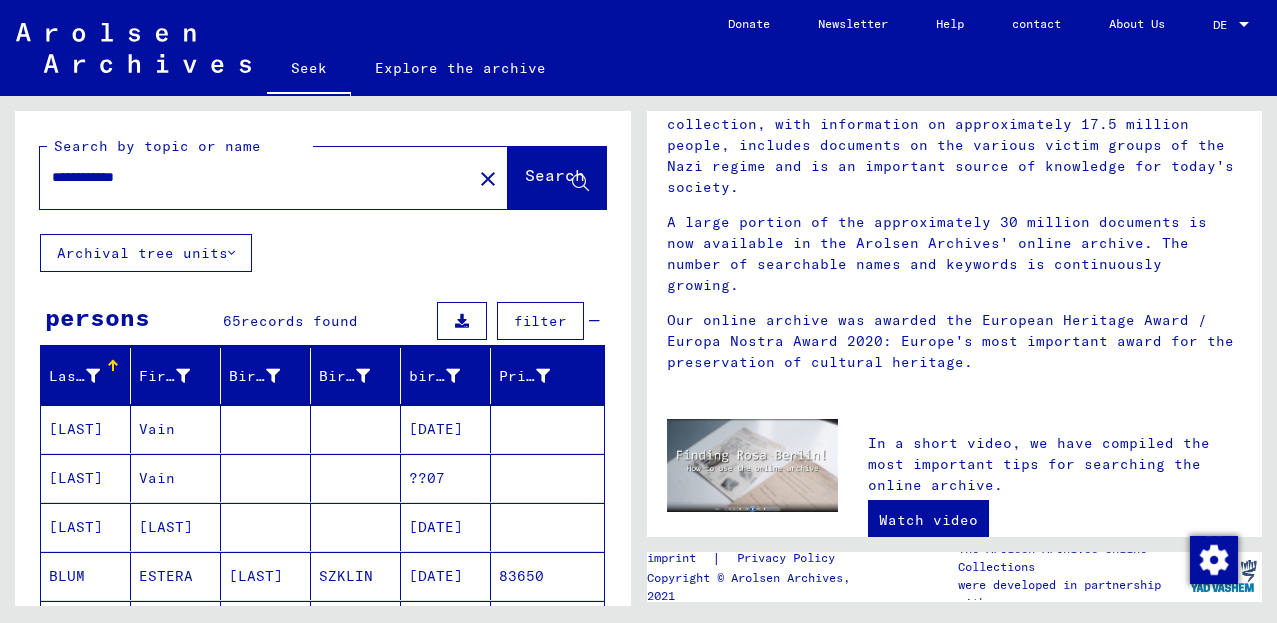 scroll, scrollTop: 0, scrollLeft: 0, axis: both 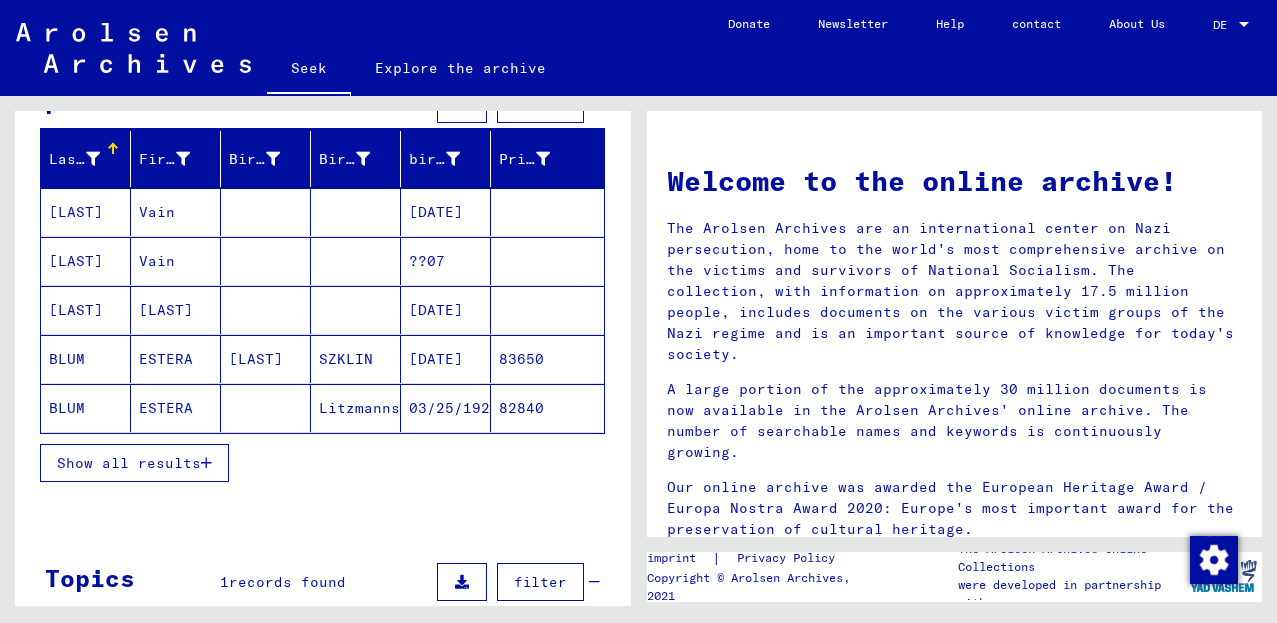 click on "Show all results" at bounding box center (134, 463) 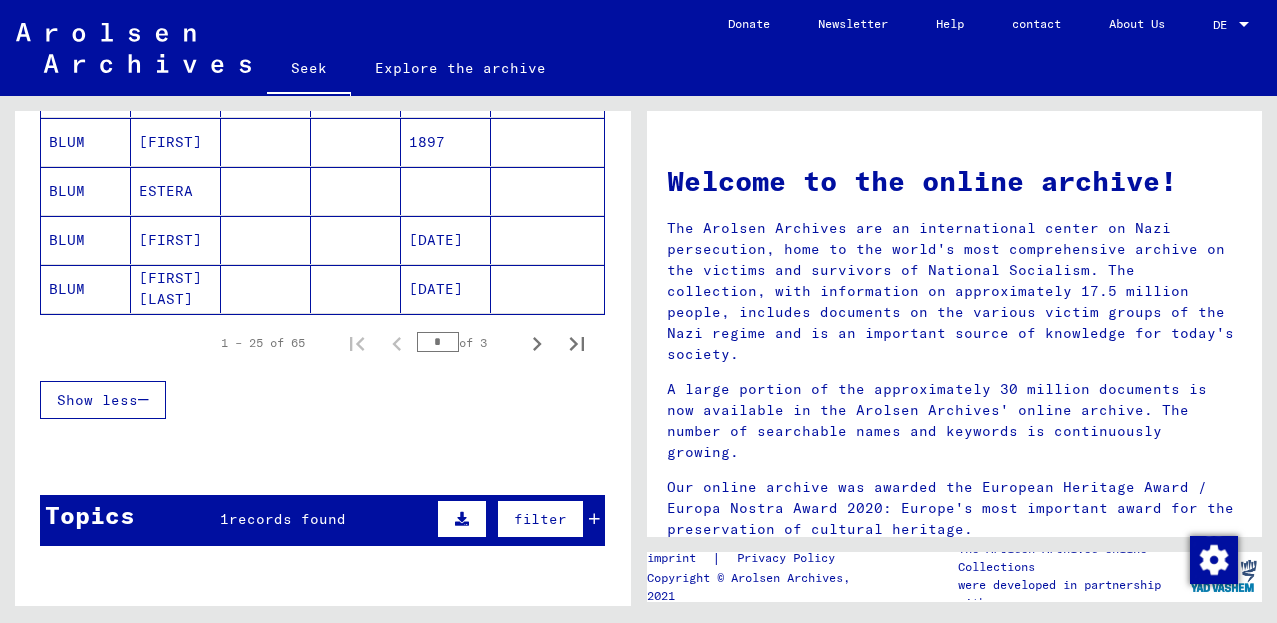 scroll, scrollTop: 1427, scrollLeft: 0, axis: vertical 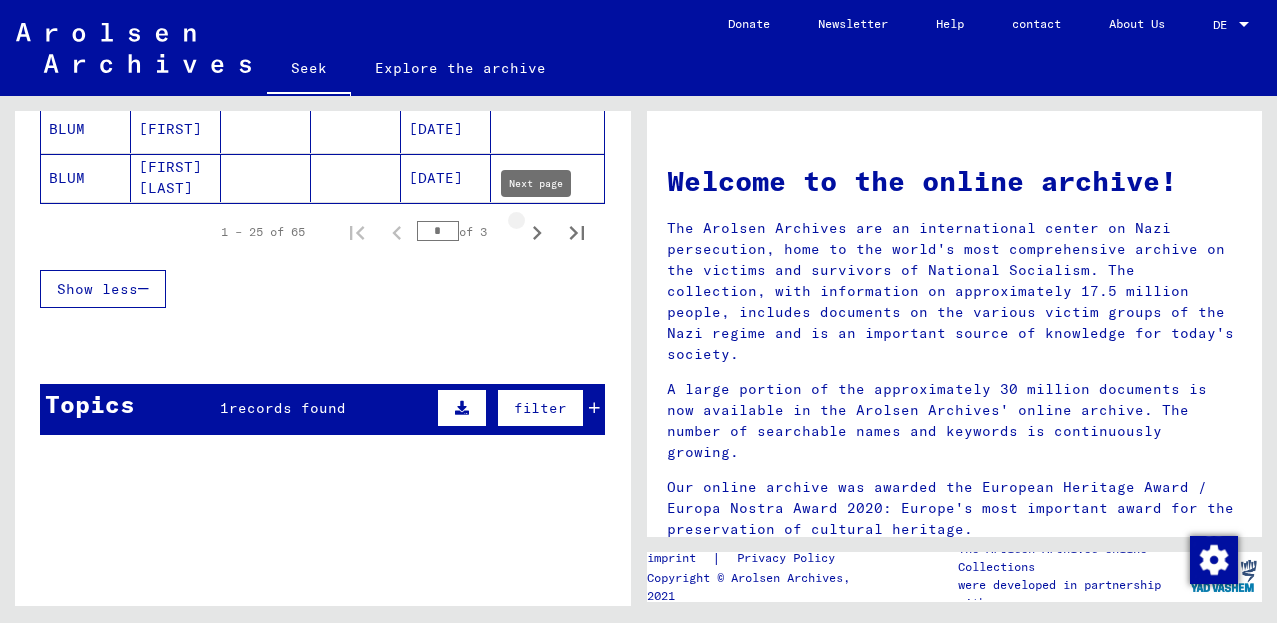 click at bounding box center [537, 233] 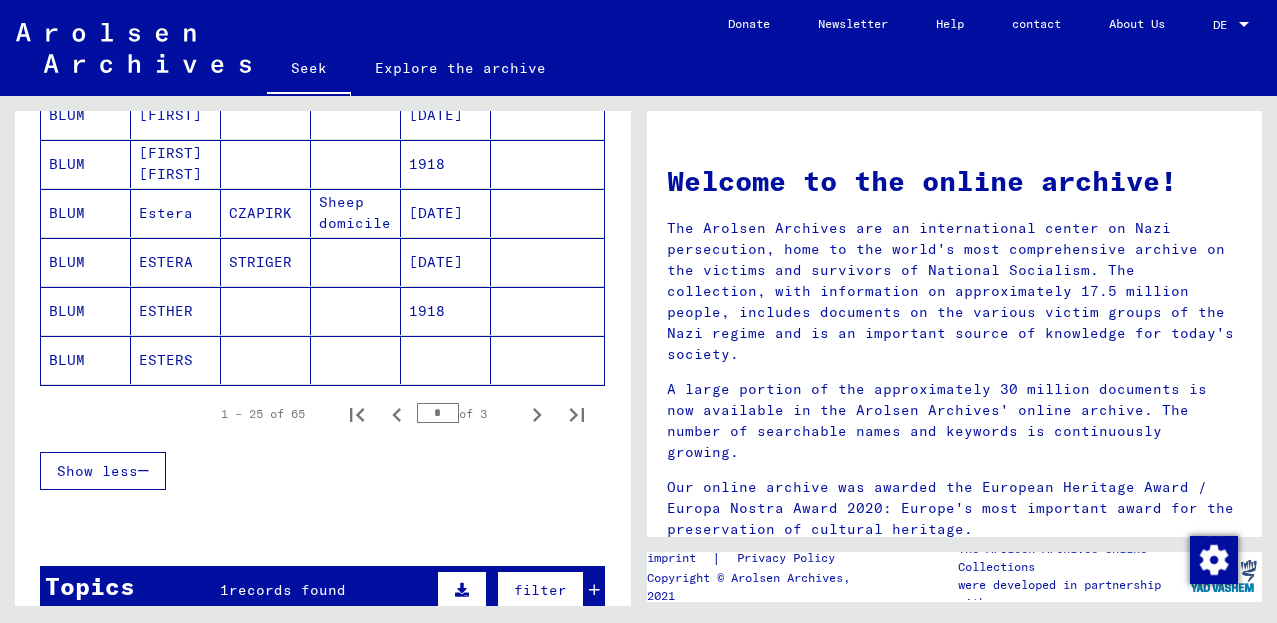 scroll, scrollTop: 1262, scrollLeft: 0, axis: vertical 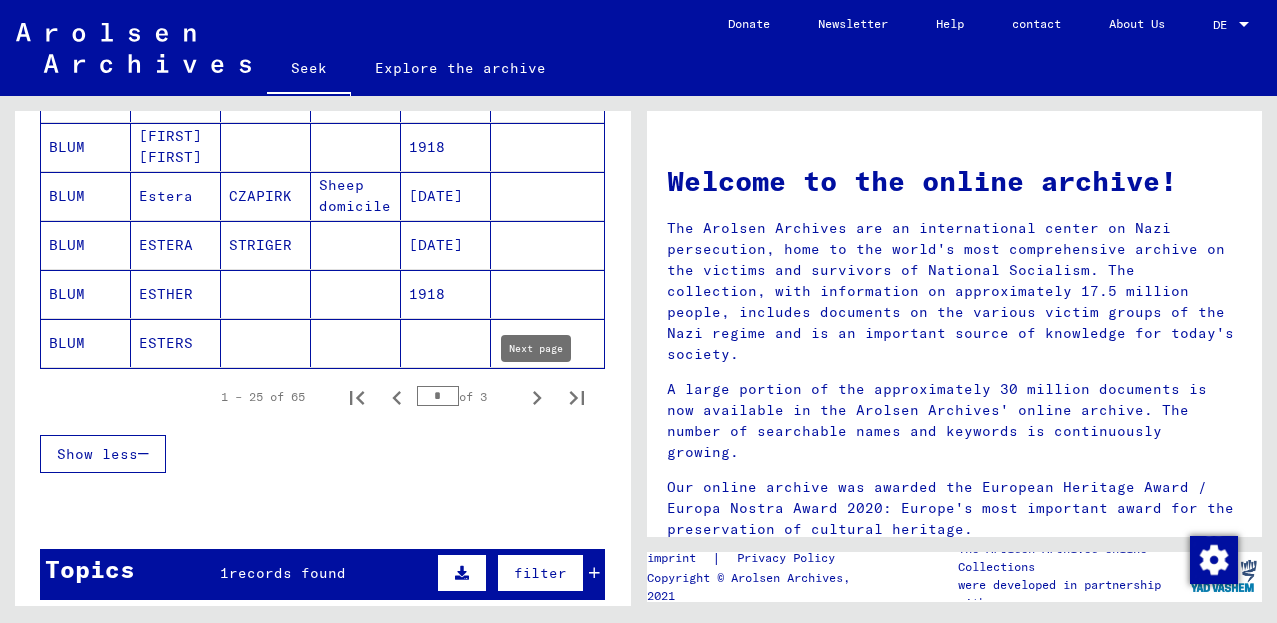 click at bounding box center (537, 398) 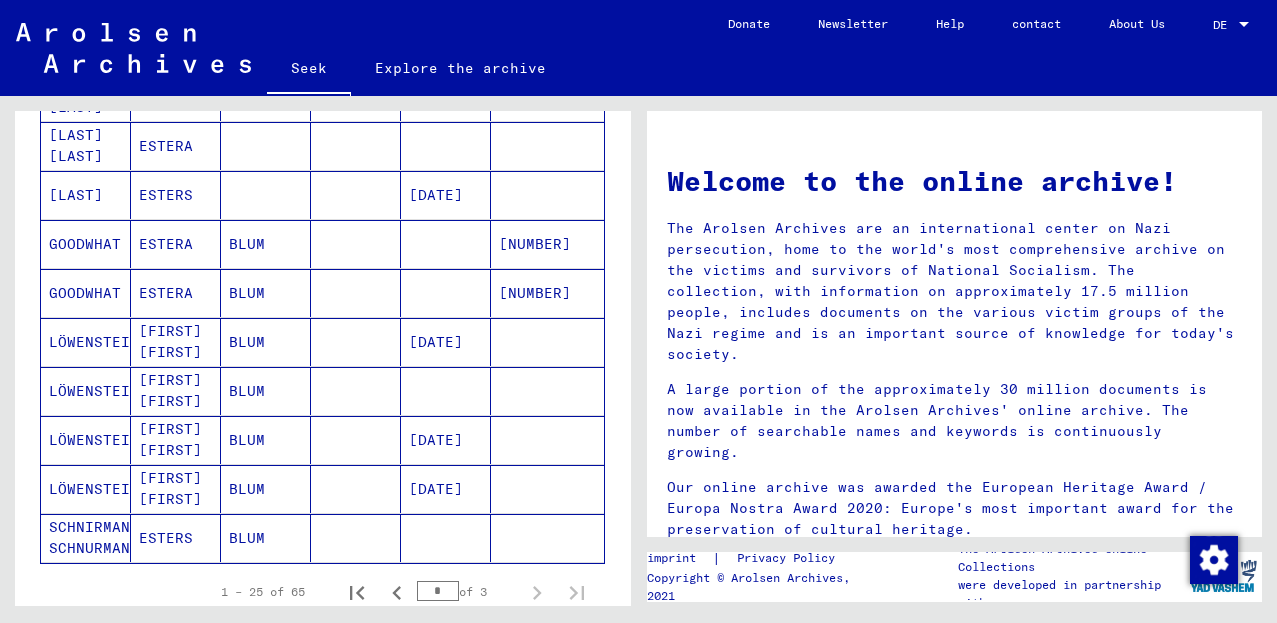 scroll, scrollTop: 585, scrollLeft: 0, axis: vertical 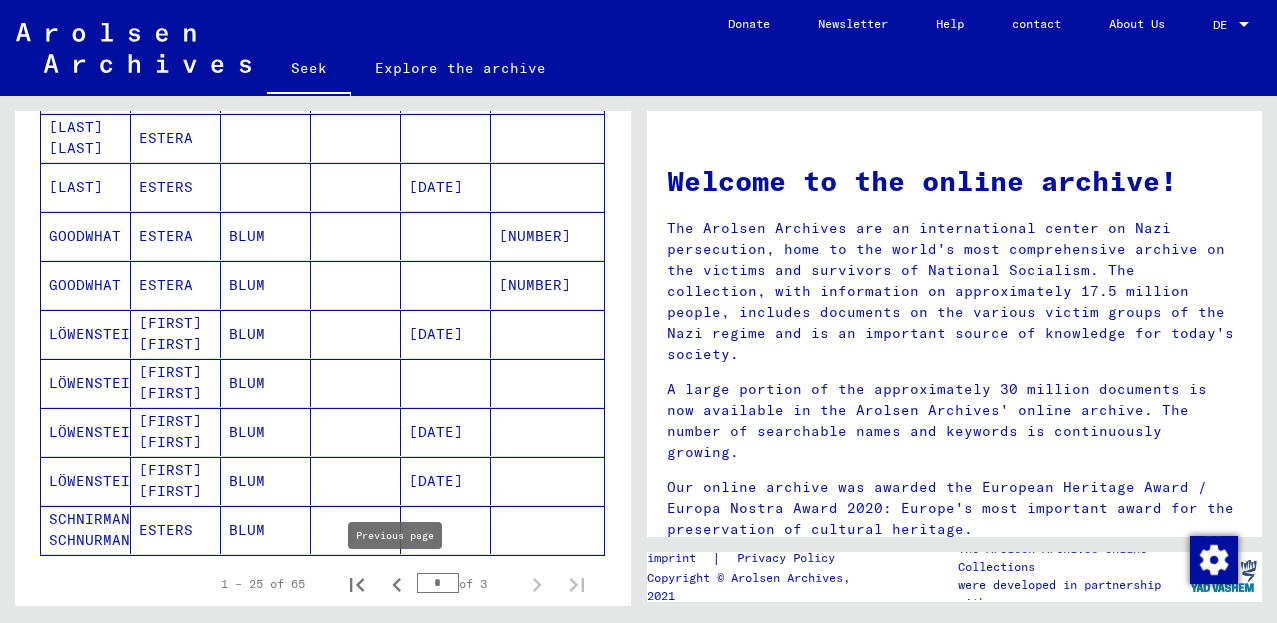 click at bounding box center (396, 585) 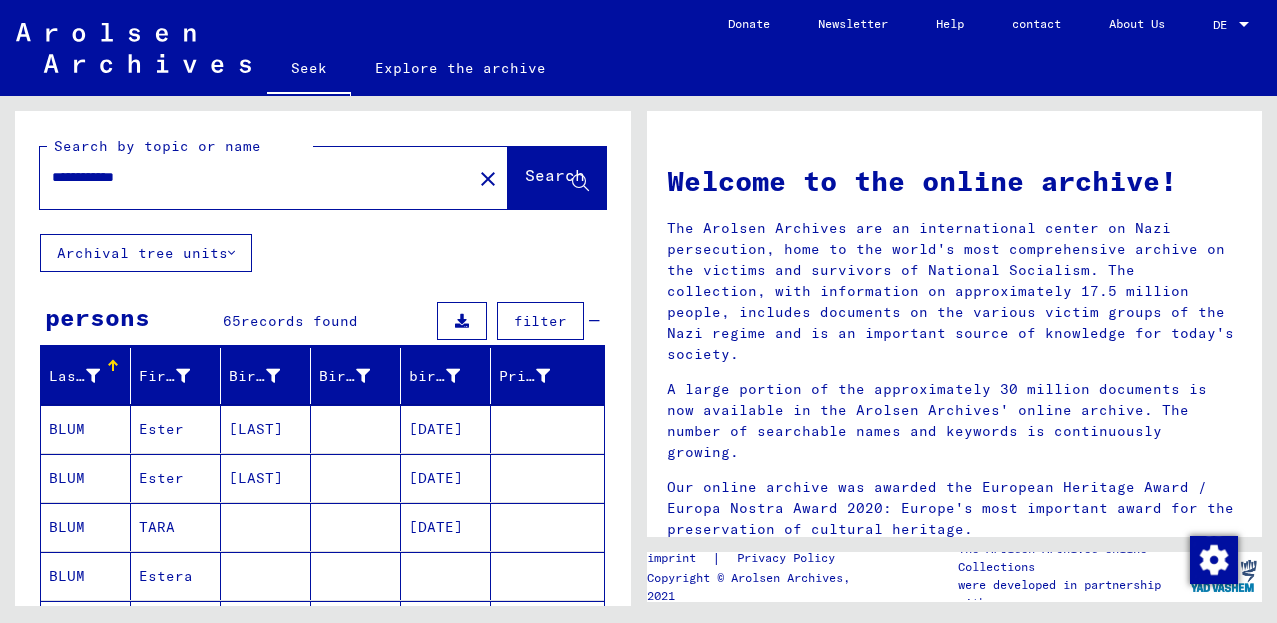 scroll, scrollTop: 1, scrollLeft: 0, axis: vertical 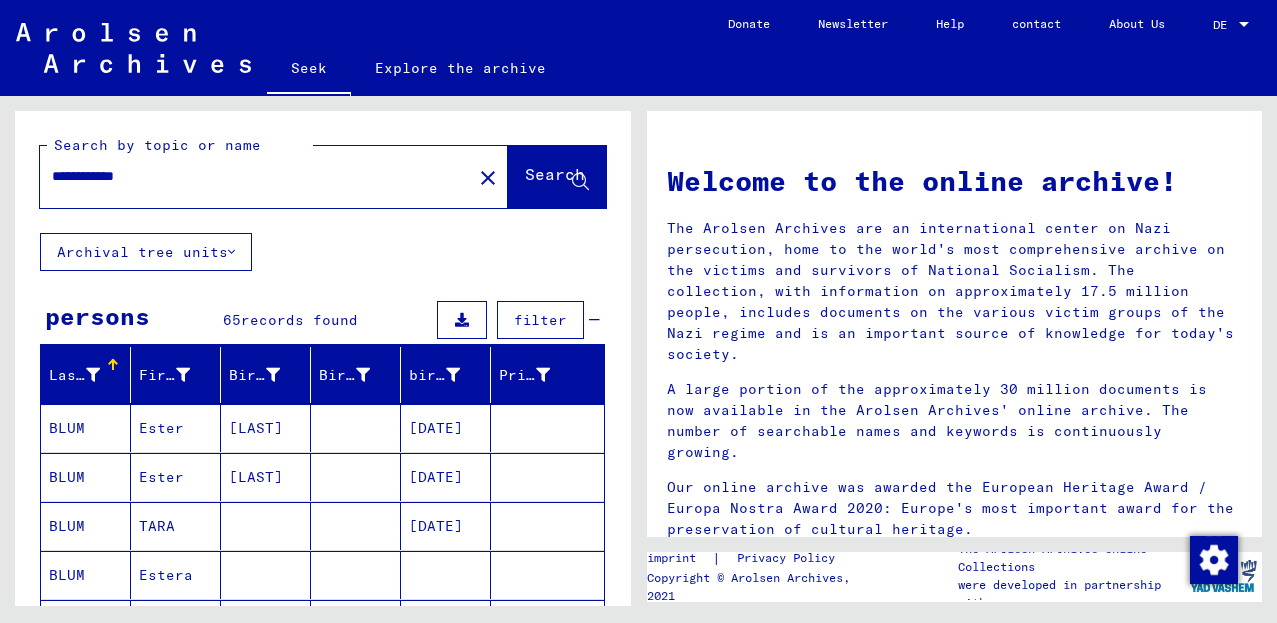 drag, startPoint x: 102, startPoint y: 177, endPoint x: 78, endPoint y: 170, distance: 25 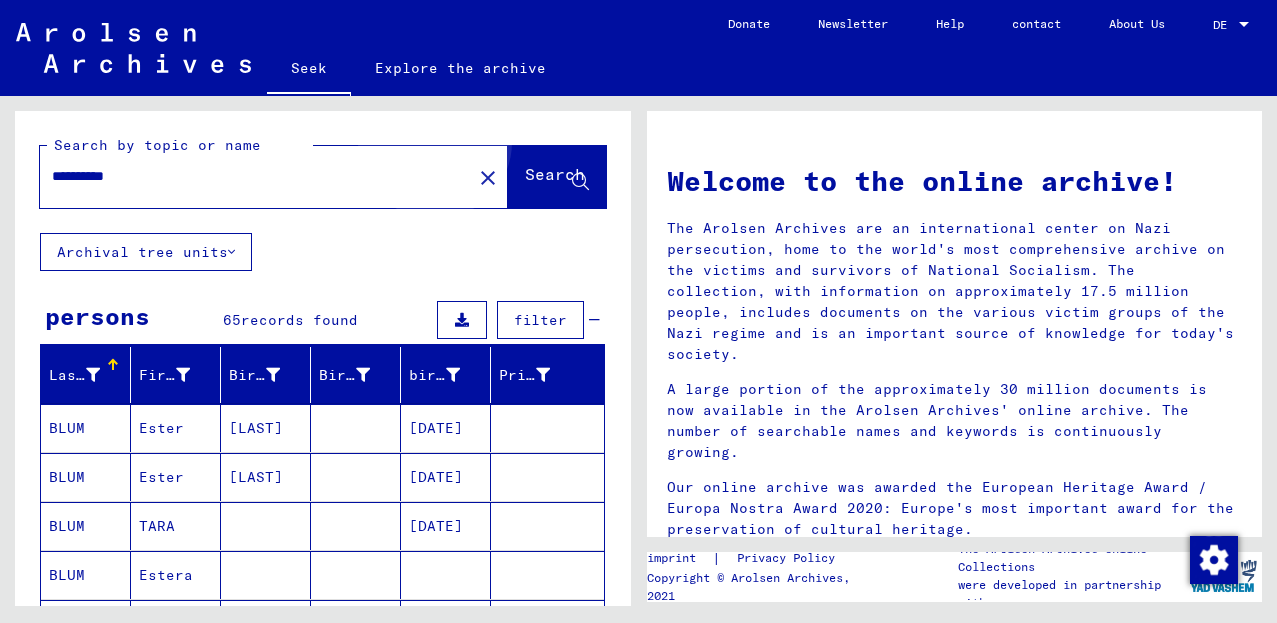 click on "Search" at bounding box center [555, 174] 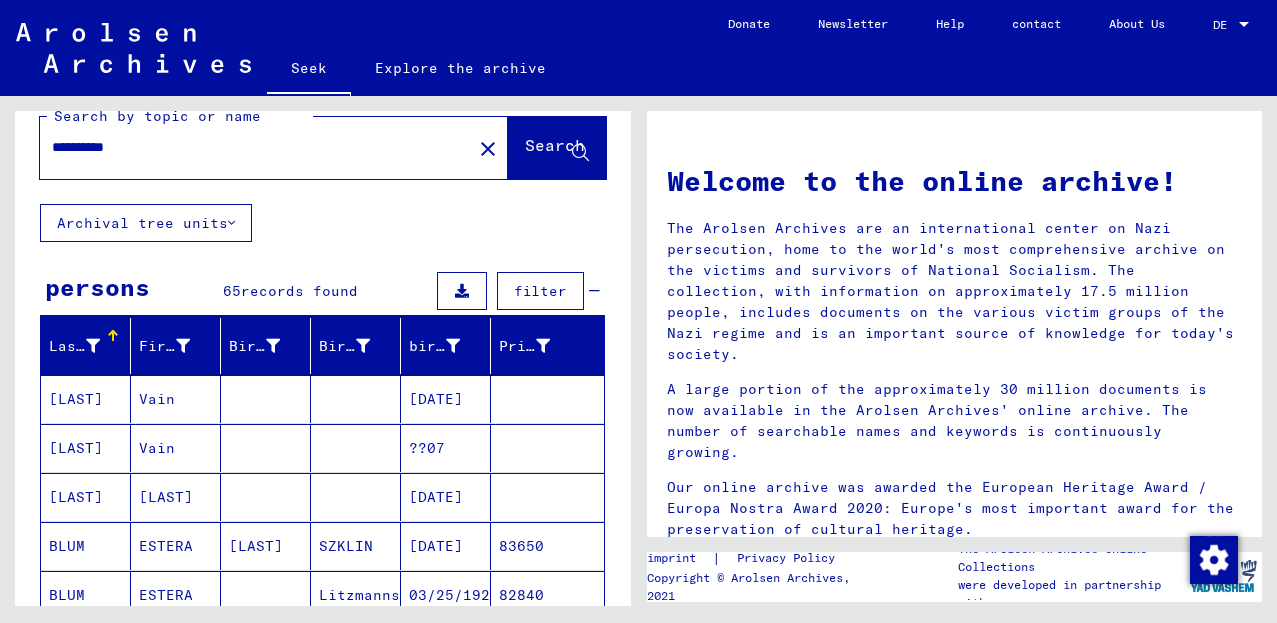 scroll, scrollTop: 0, scrollLeft: 0, axis: both 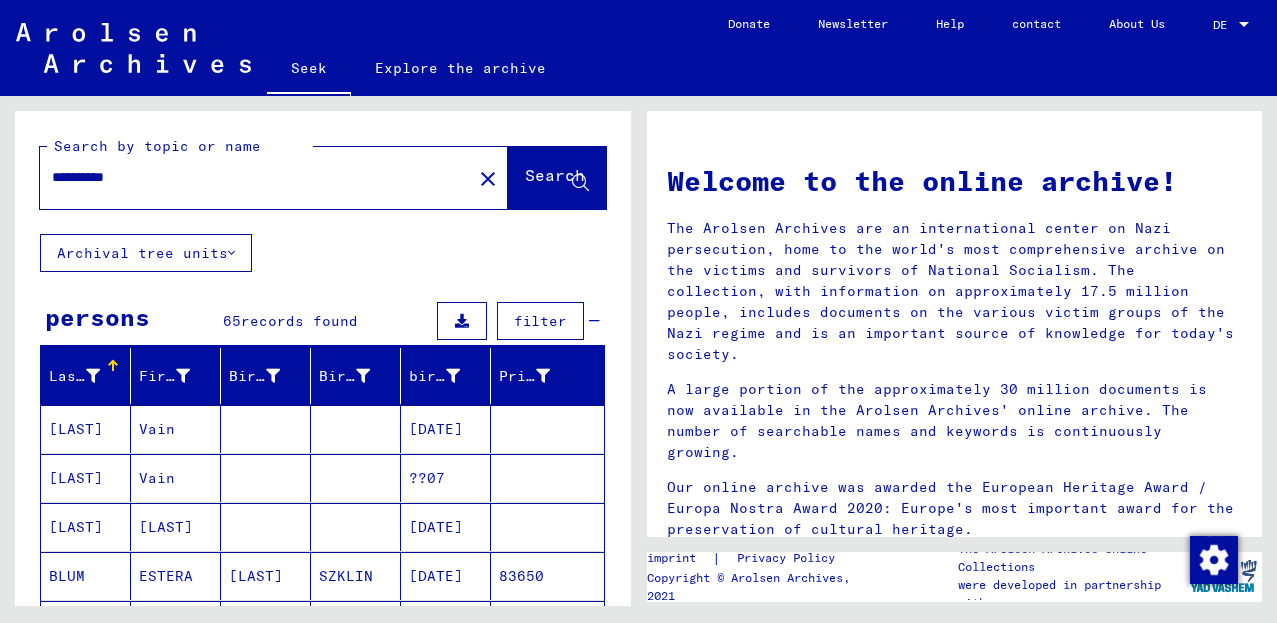 click on "**********" at bounding box center (250, 177) 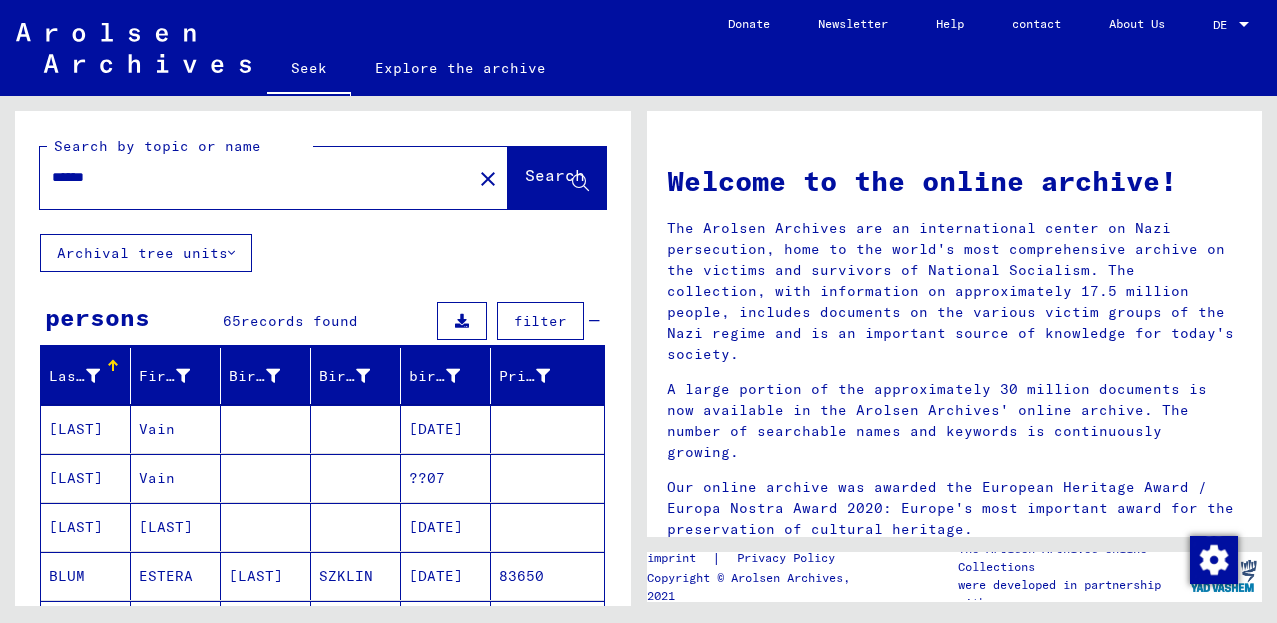 type on "******" 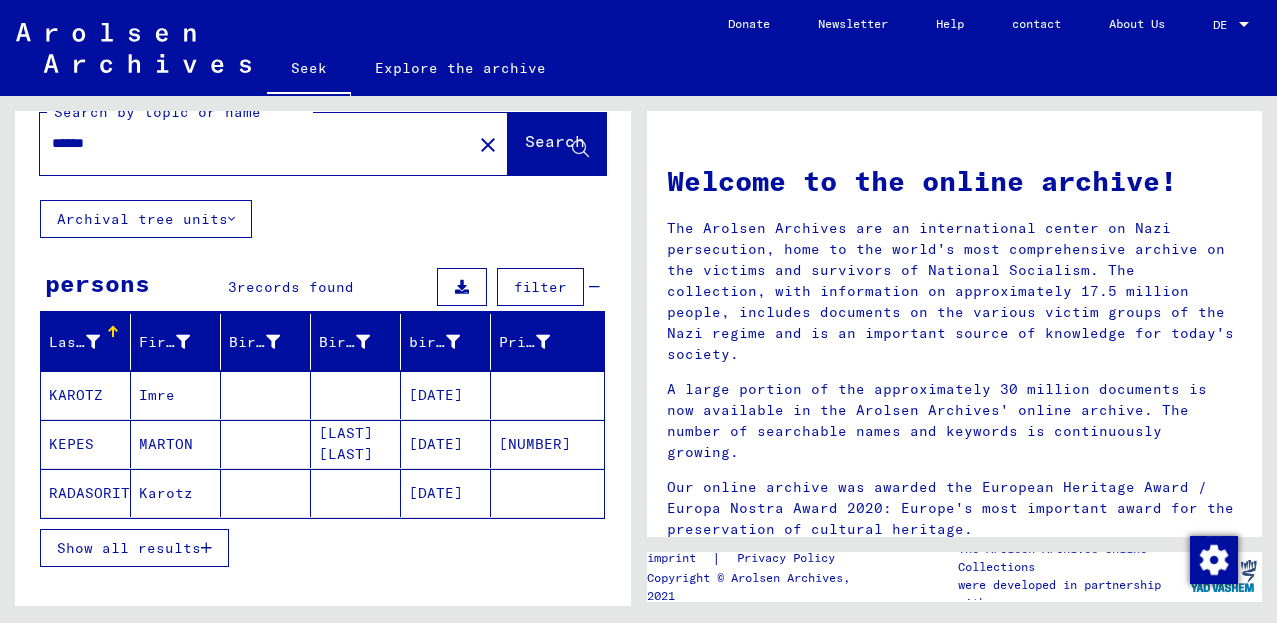 scroll, scrollTop: 51, scrollLeft: 0, axis: vertical 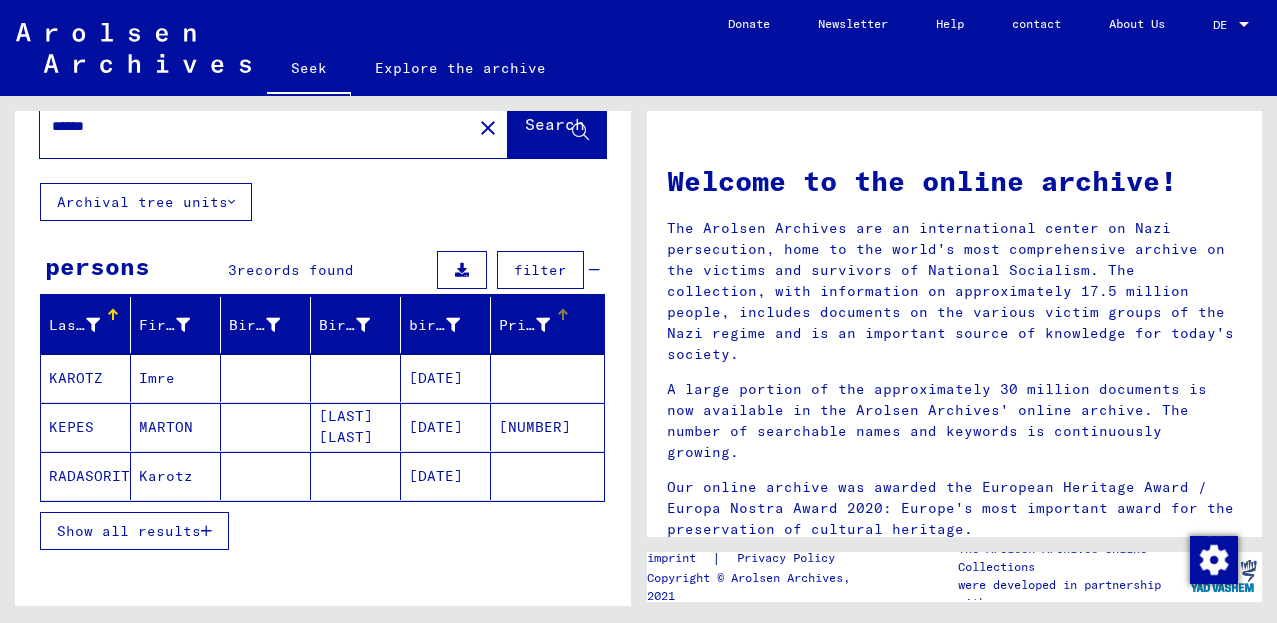 click on "Prisoner #" at bounding box center [544, 325] 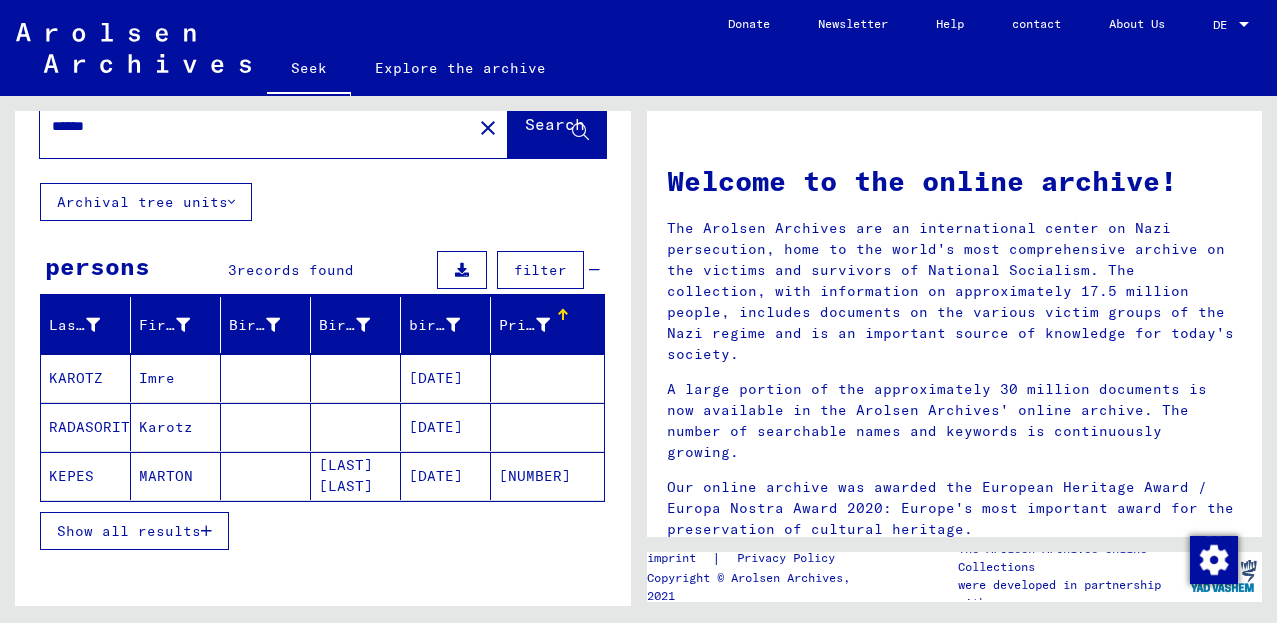 click on "KAROTZ" at bounding box center (76, 378) 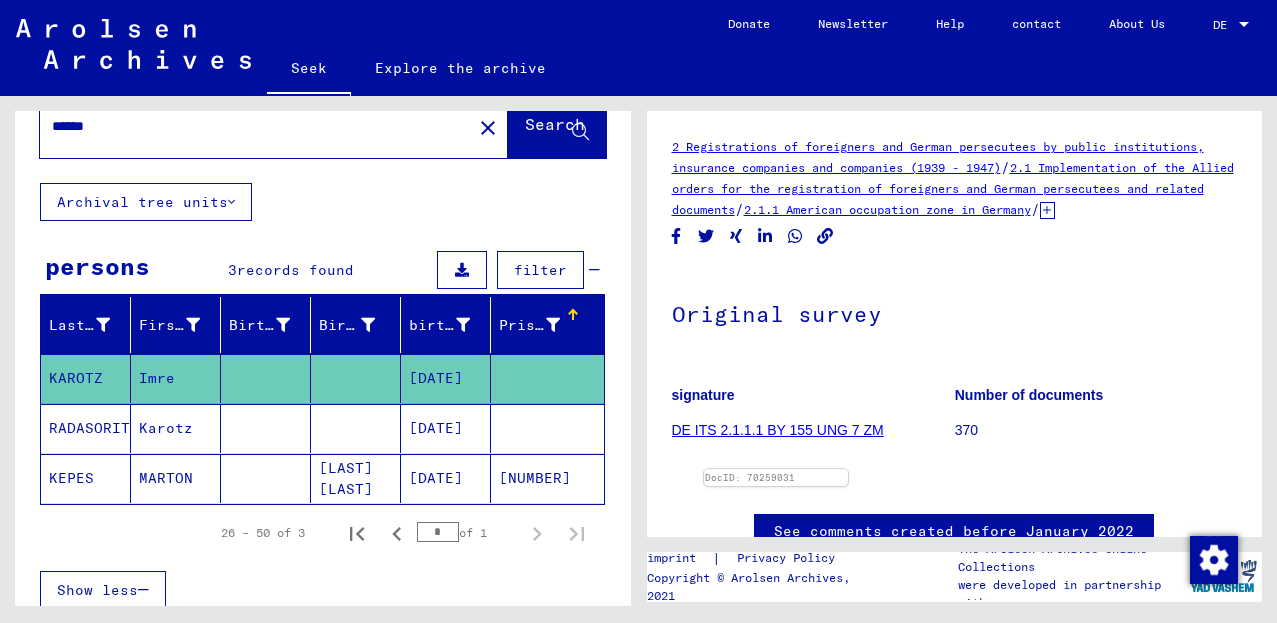 scroll, scrollTop: 0, scrollLeft: 0, axis: both 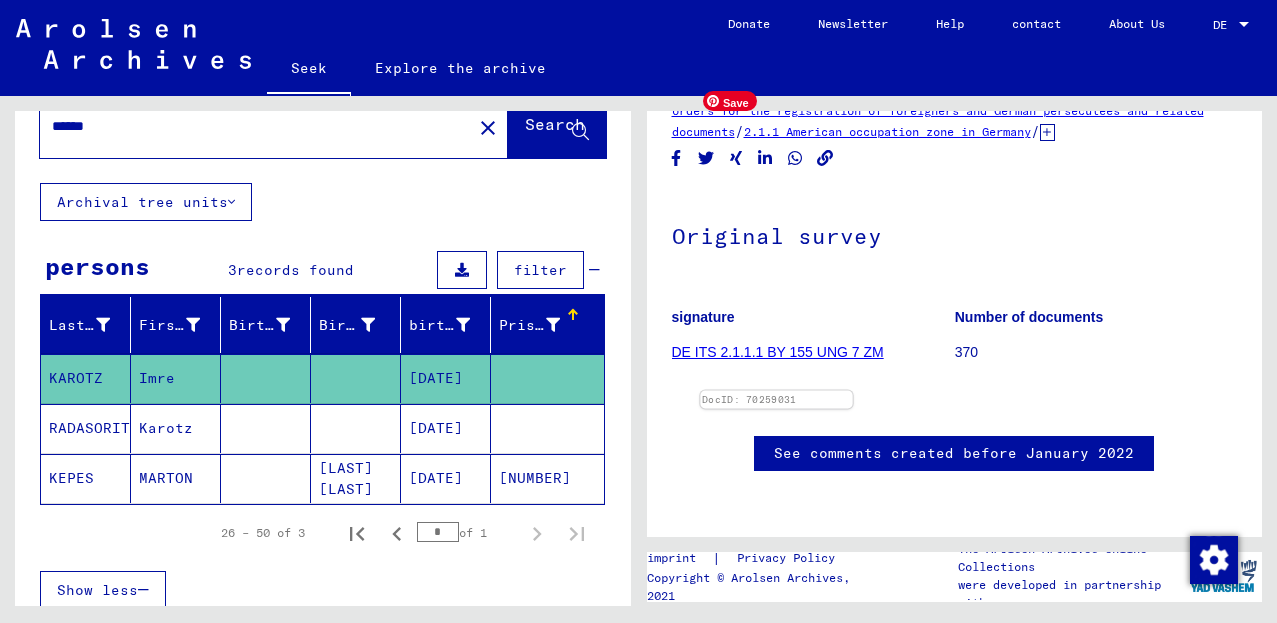 click at bounding box center (776, 391) 